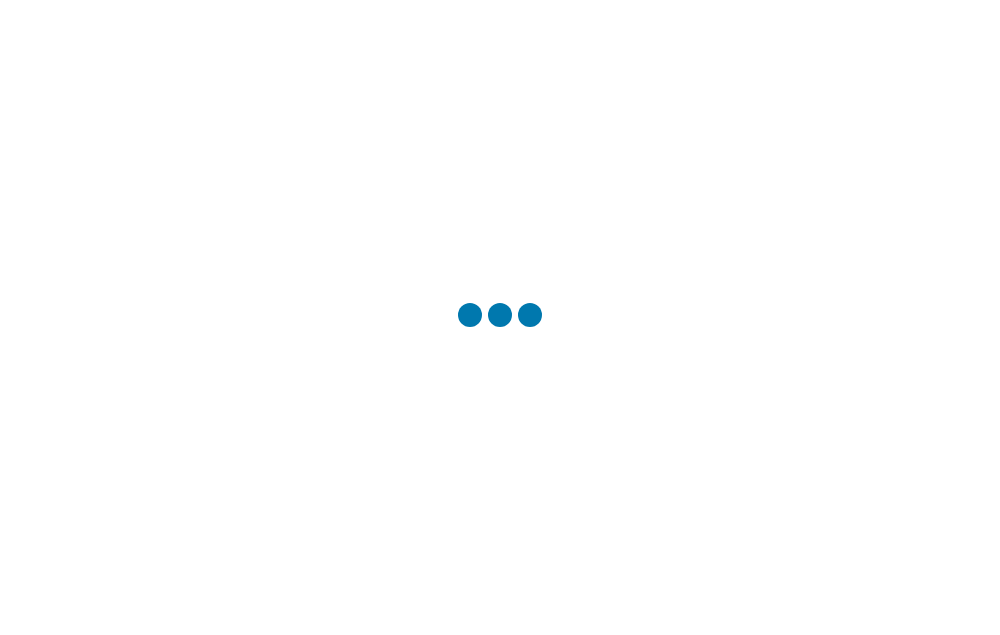 scroll, scrollTop: 0, scrollLeft: 0, axis: both 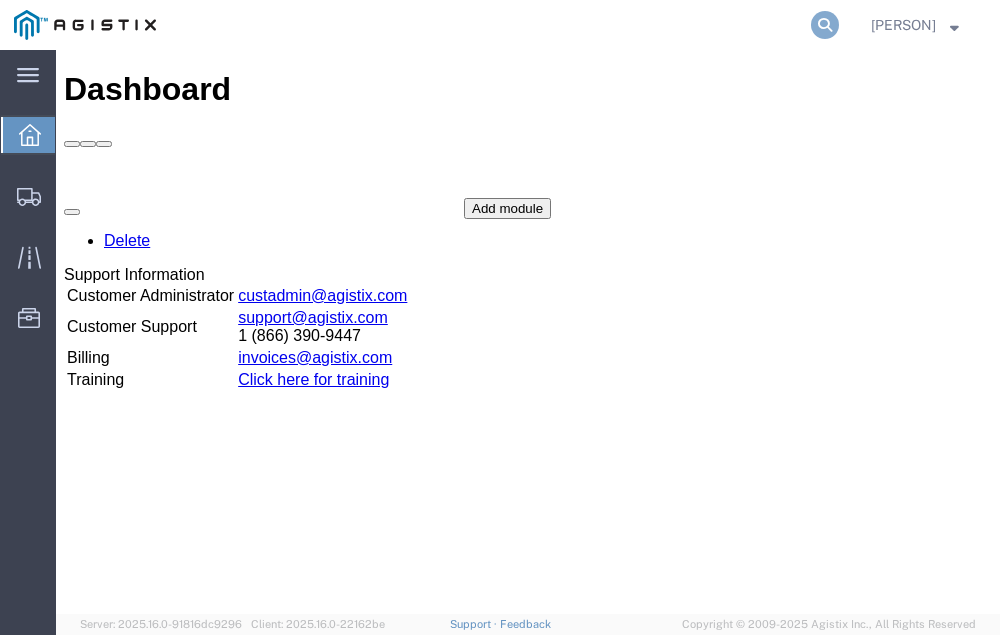 click 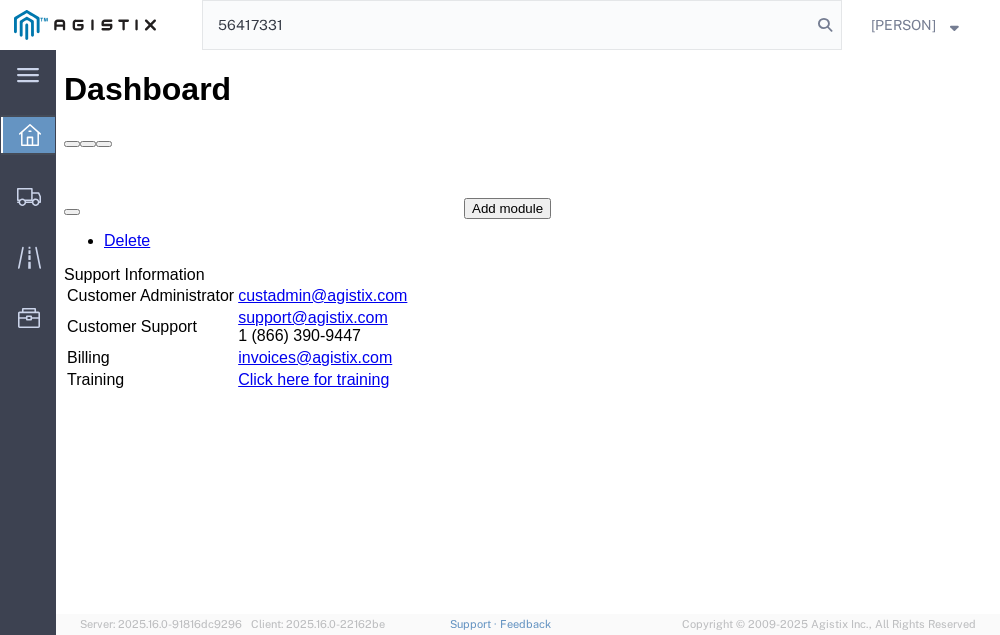 type on "56417331" 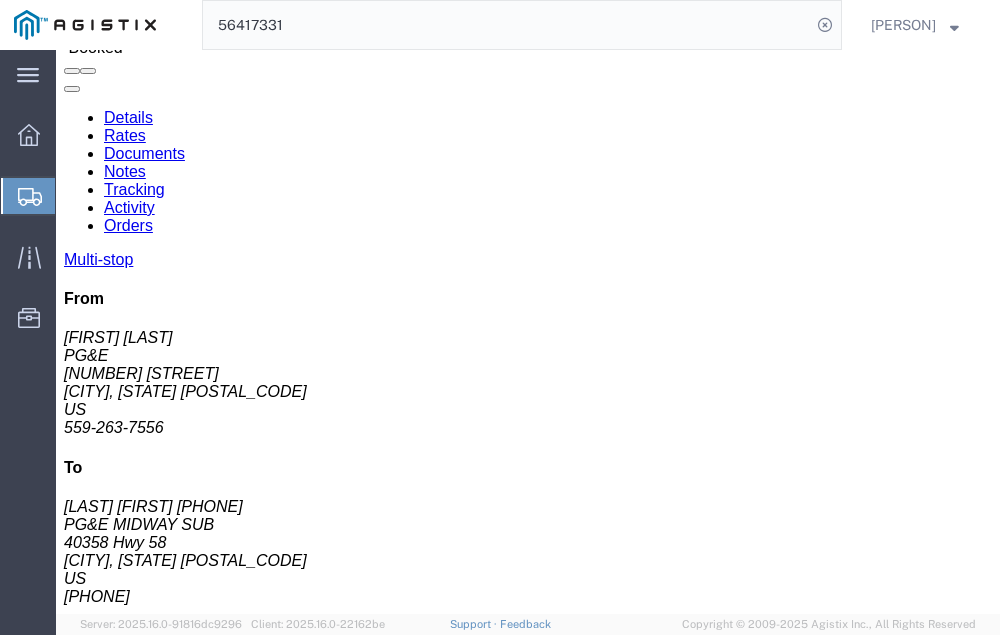 scroll, scrollTop: 0, scrollLeft: 0, axis: both 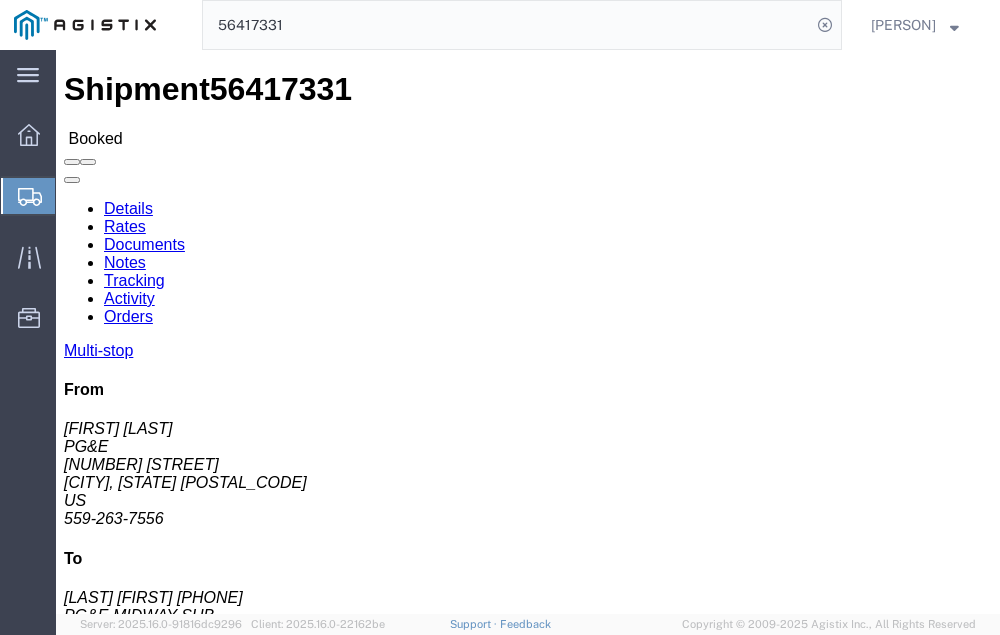 click on "Tracking" 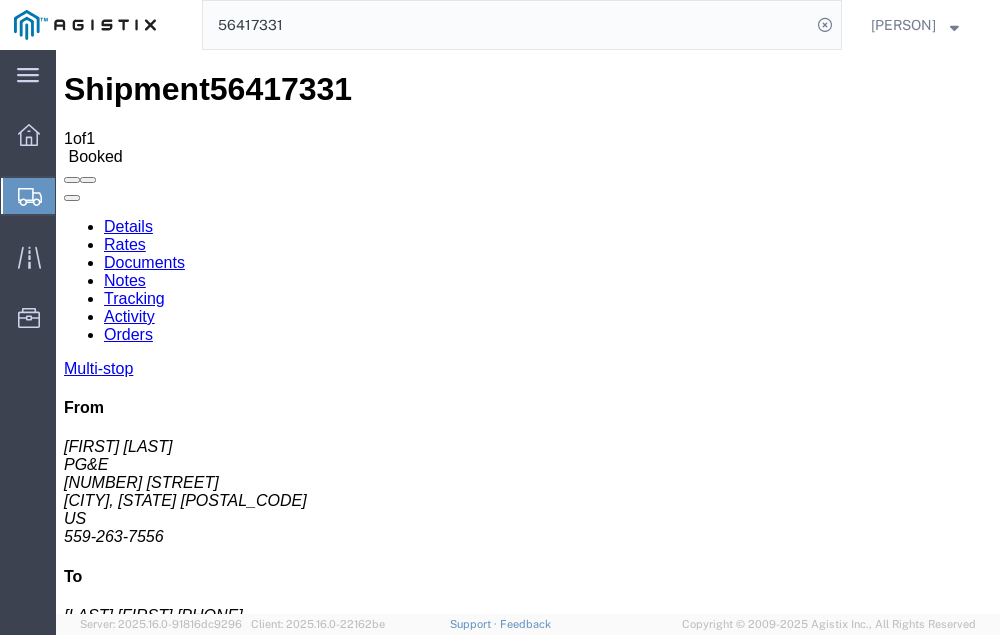 click on "Add New Tracking" at bounding box center (229, 1100) 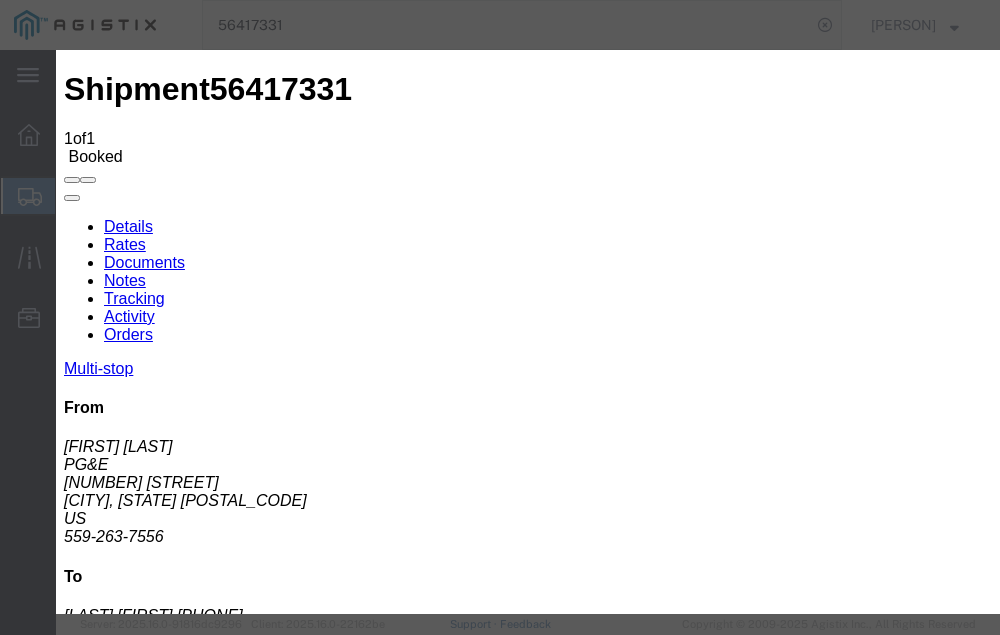 type on "08/07/2025" 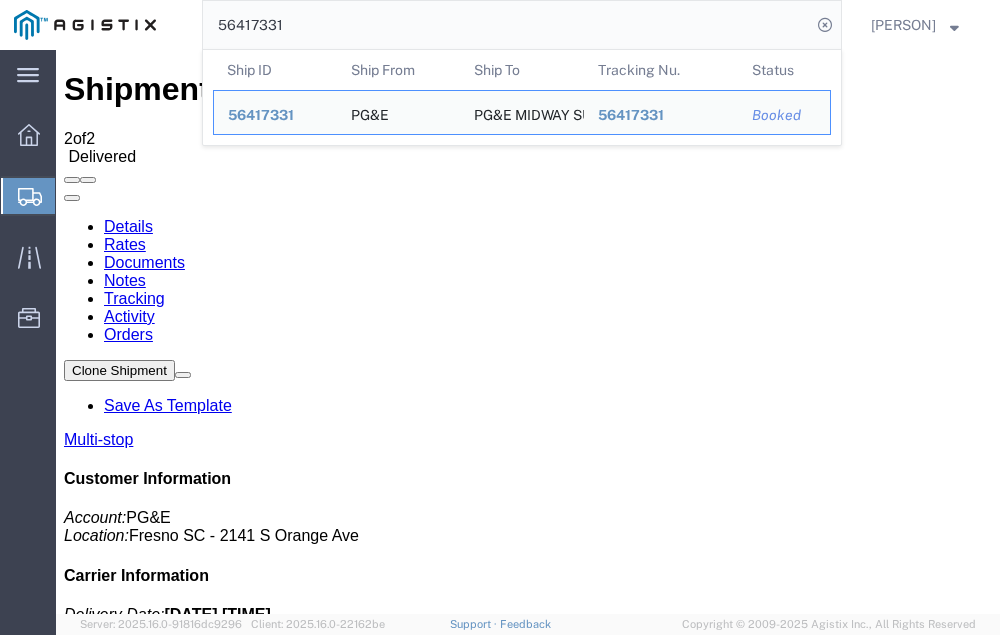click on "56417331" 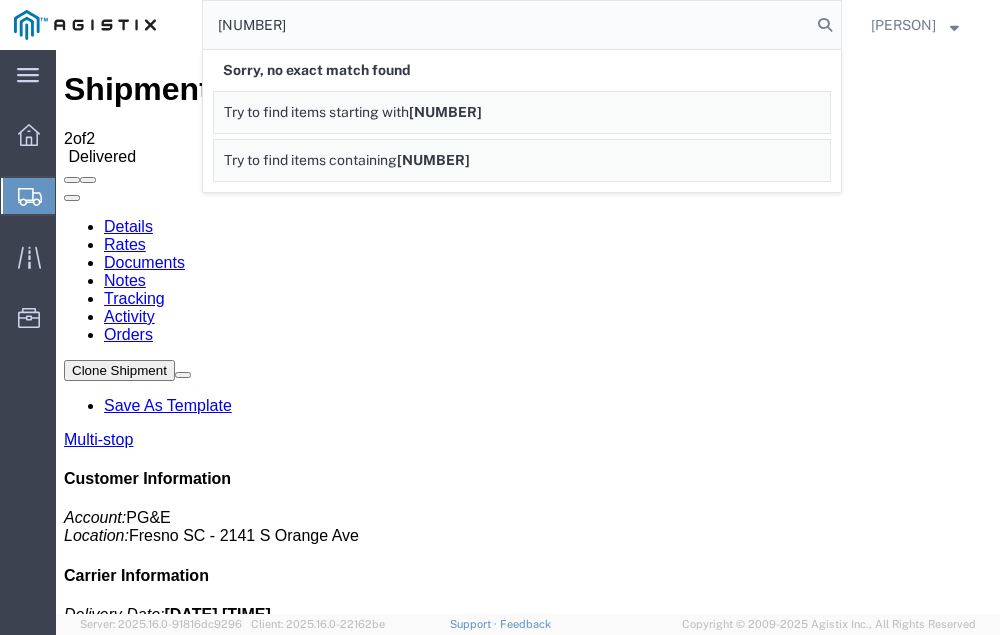 type on "[NUMBER]" 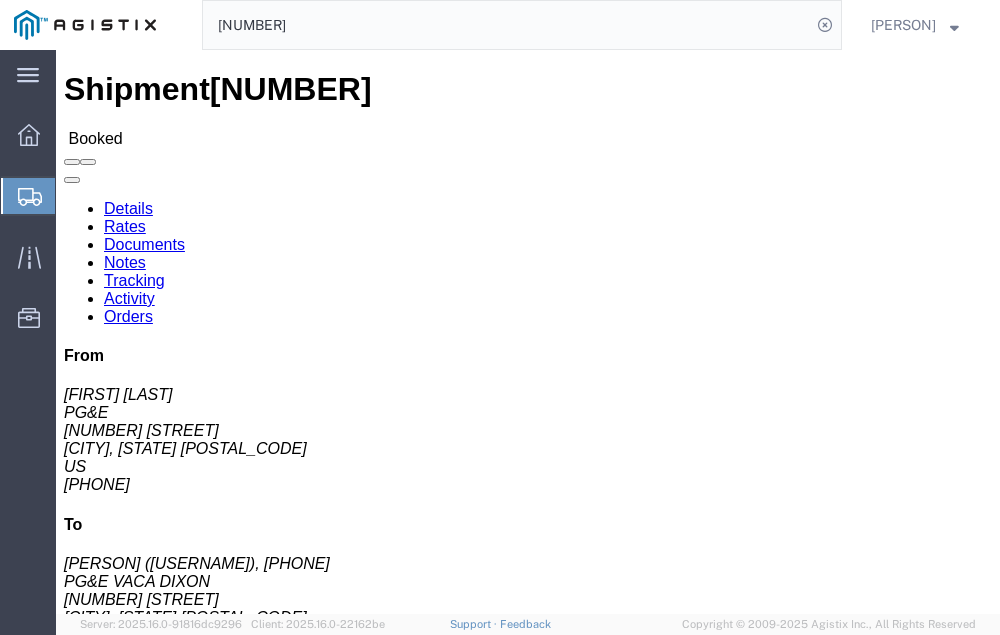 click on "Tracking" 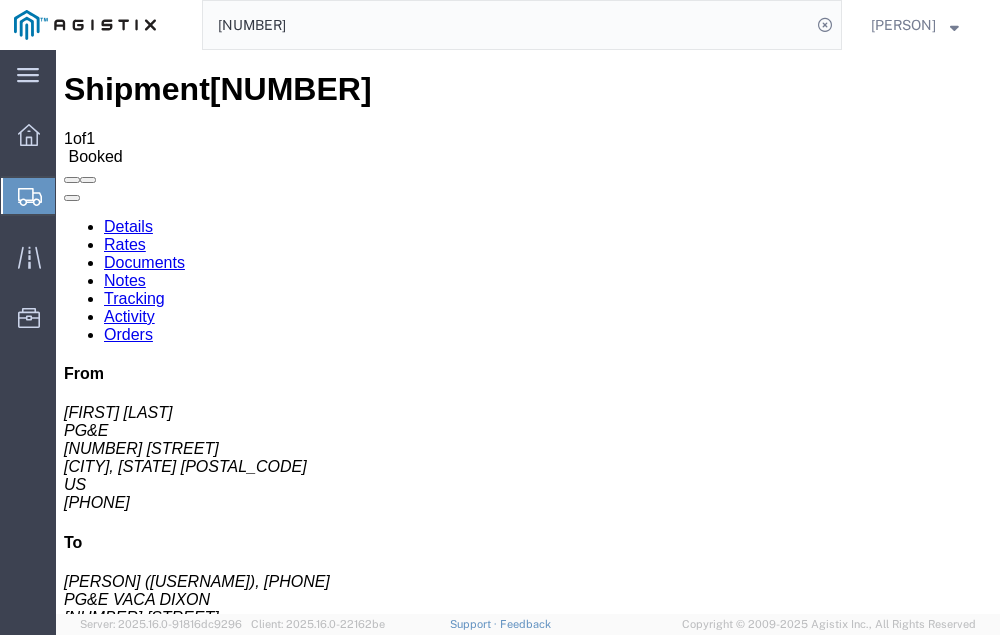click on "Add New Tracking" at bounding box center (229, 1105) 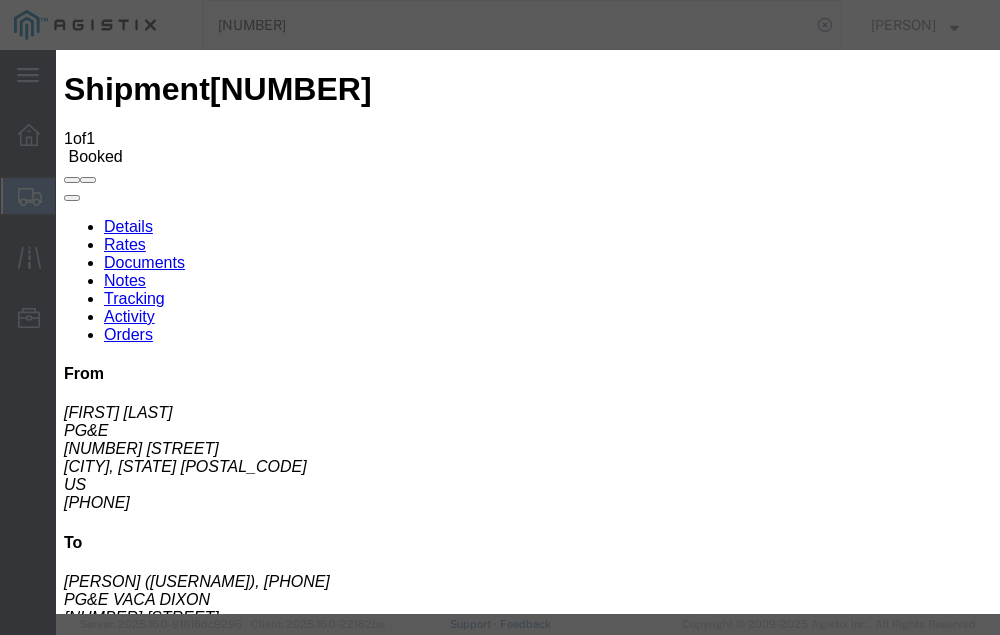 type on "08/07/2025" 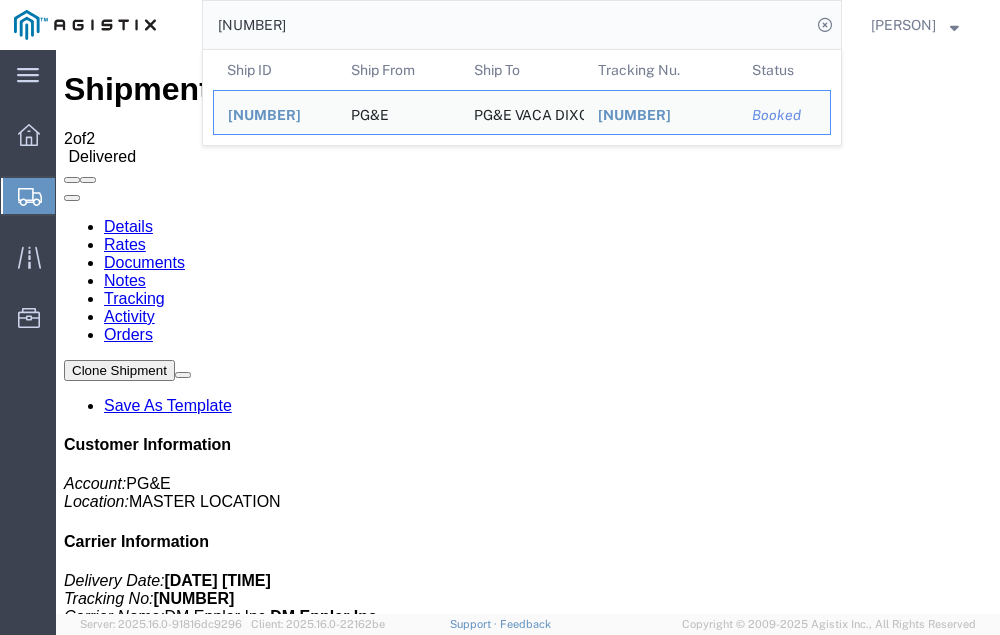 click on "[NUMBER]" 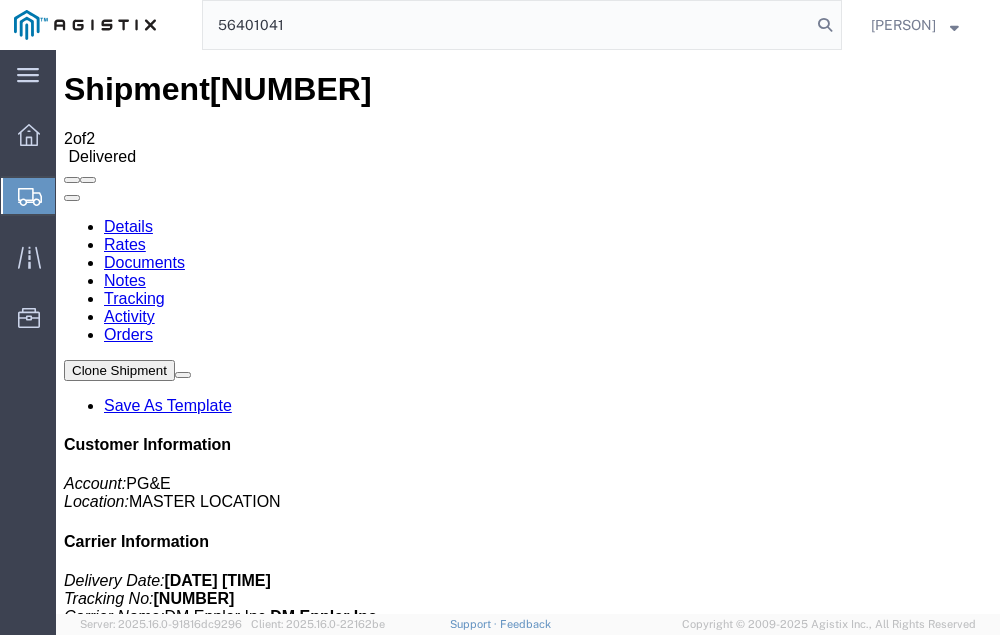 type on "56401041" 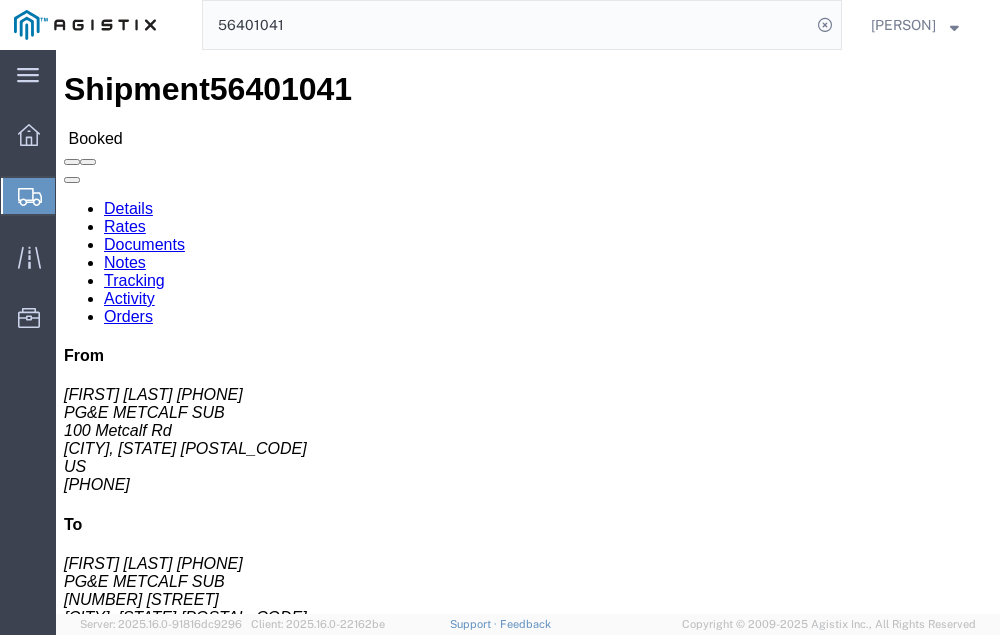 click on "Tracking" 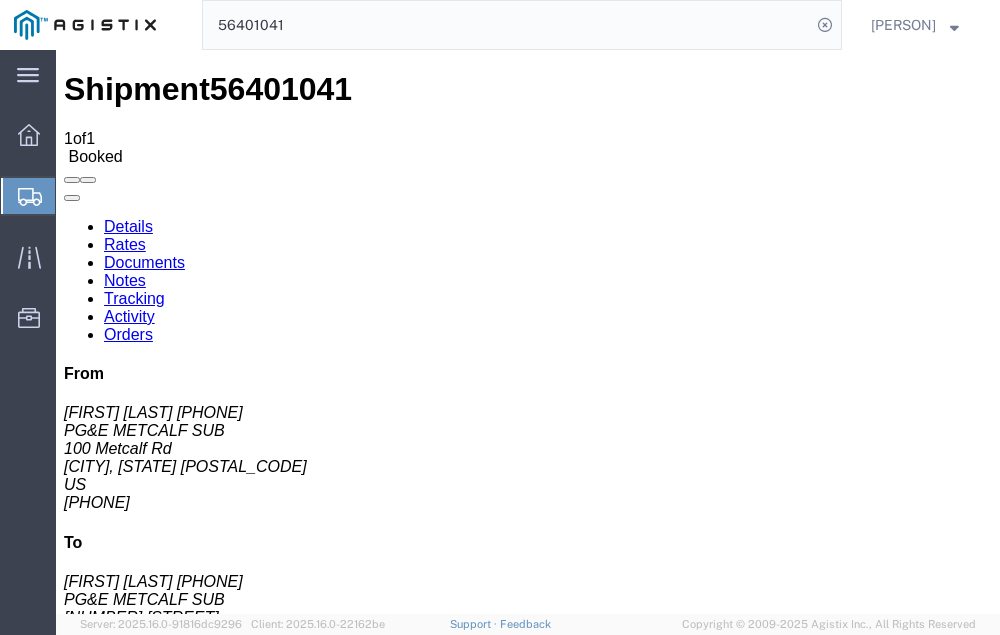 click on "Add New Tracking" at bounding box center (229, 1105) 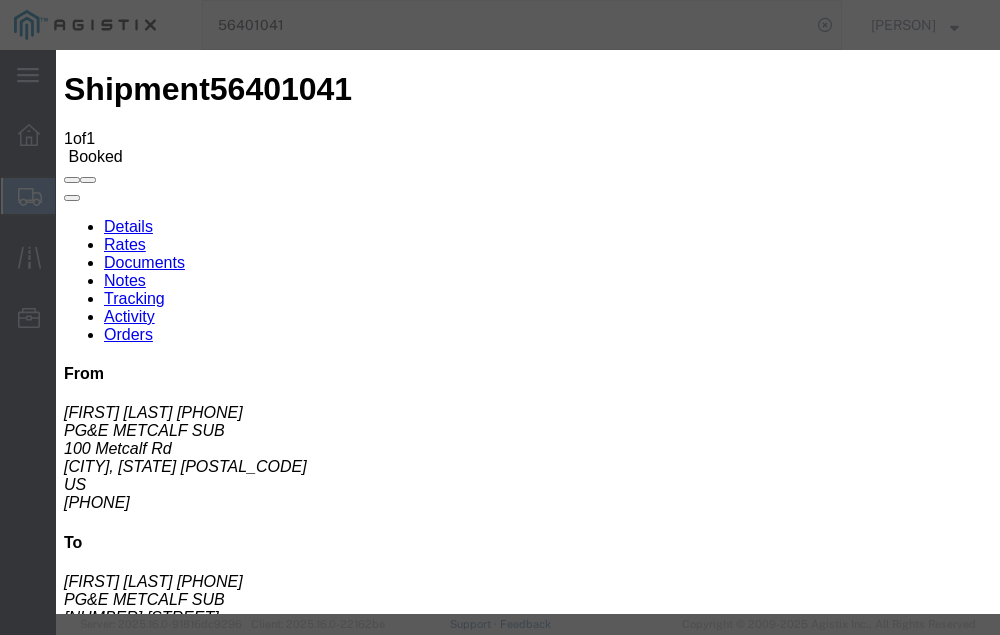 type on "08/07/2025" 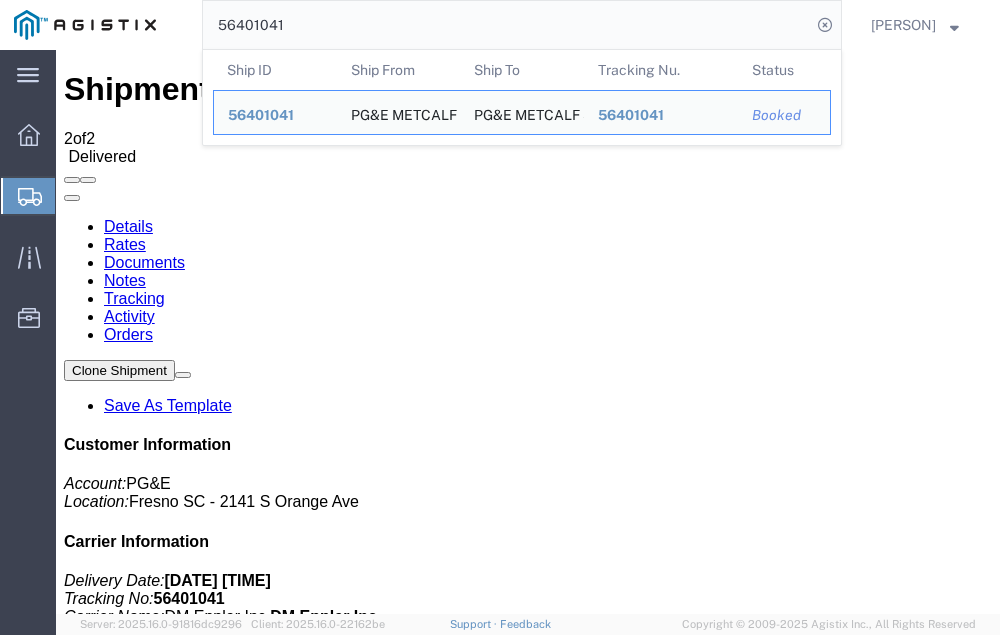 click on "56401041" 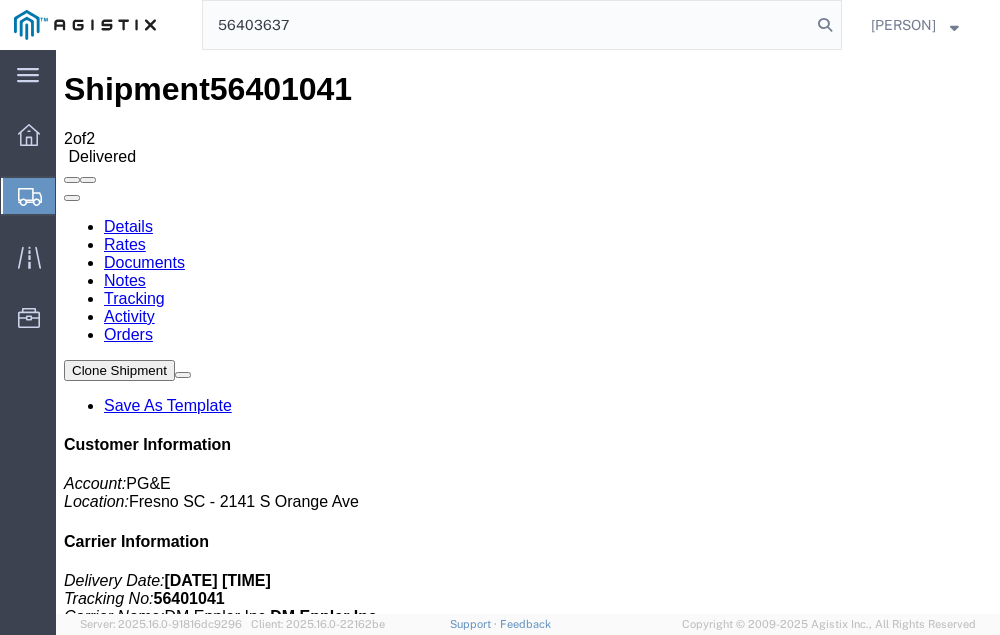 type on "56403637" 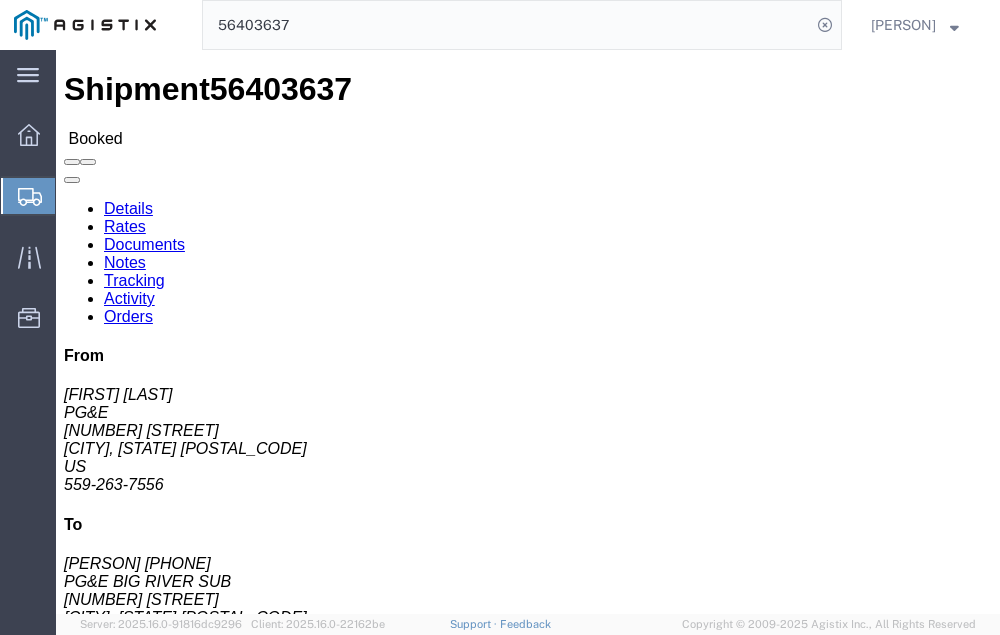 click on "Tracking" 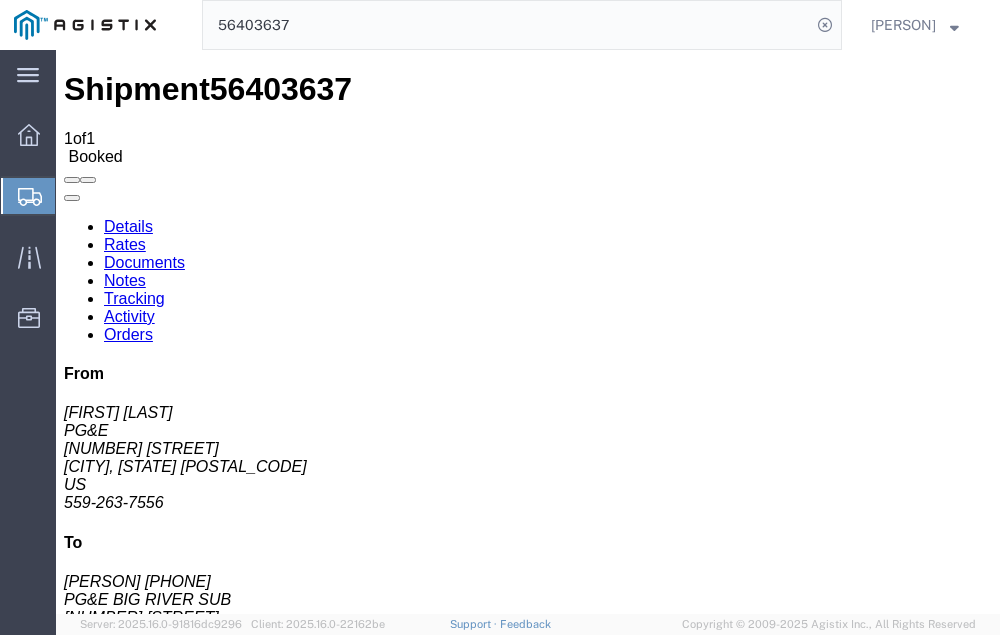 click on "Add New Tracking" at bounding box center (229, 1105) 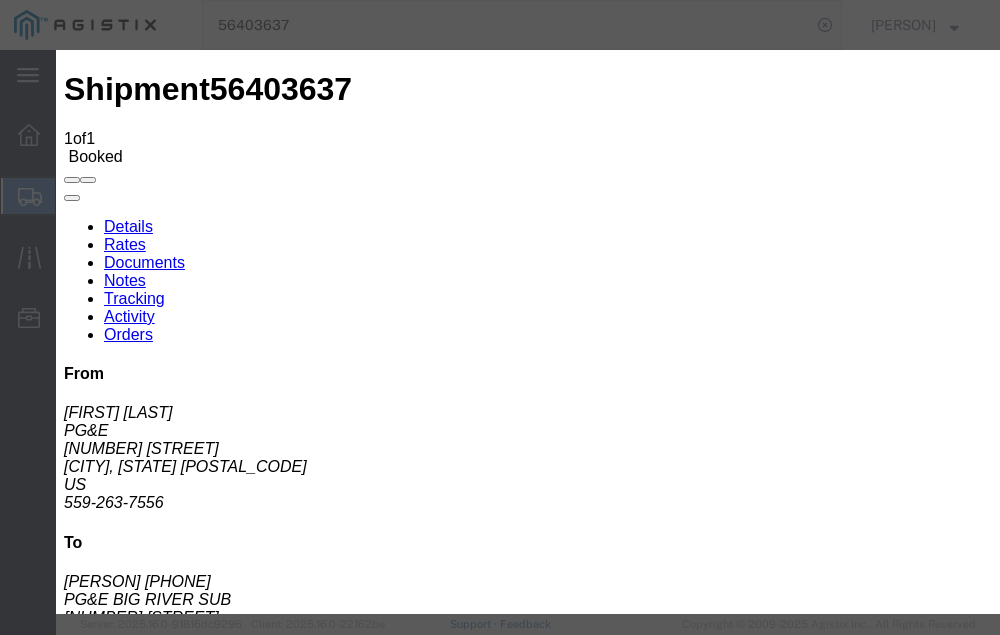 type on "08/07/2025" 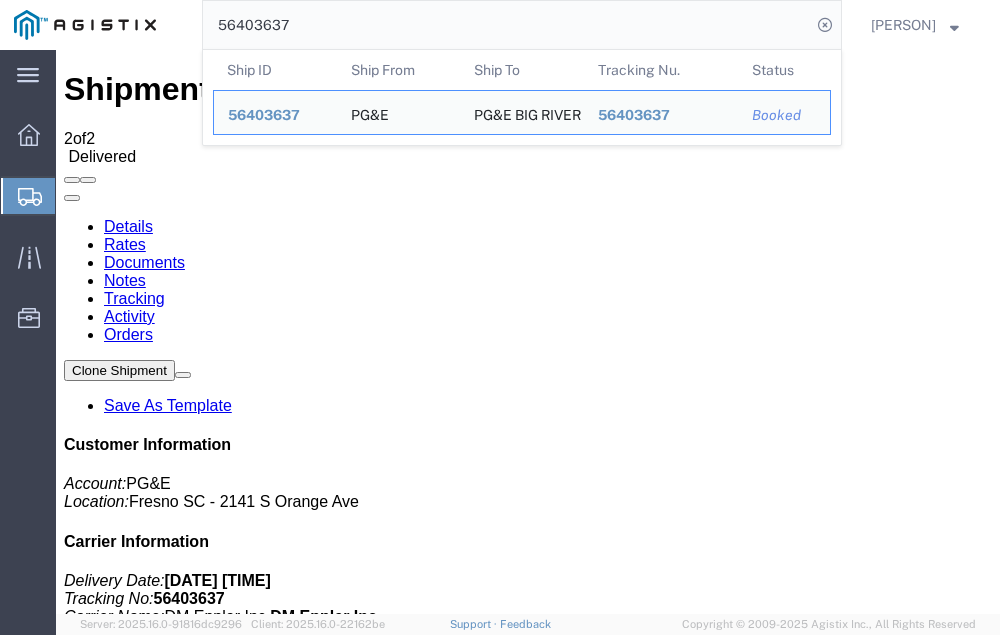 click on "56403637" 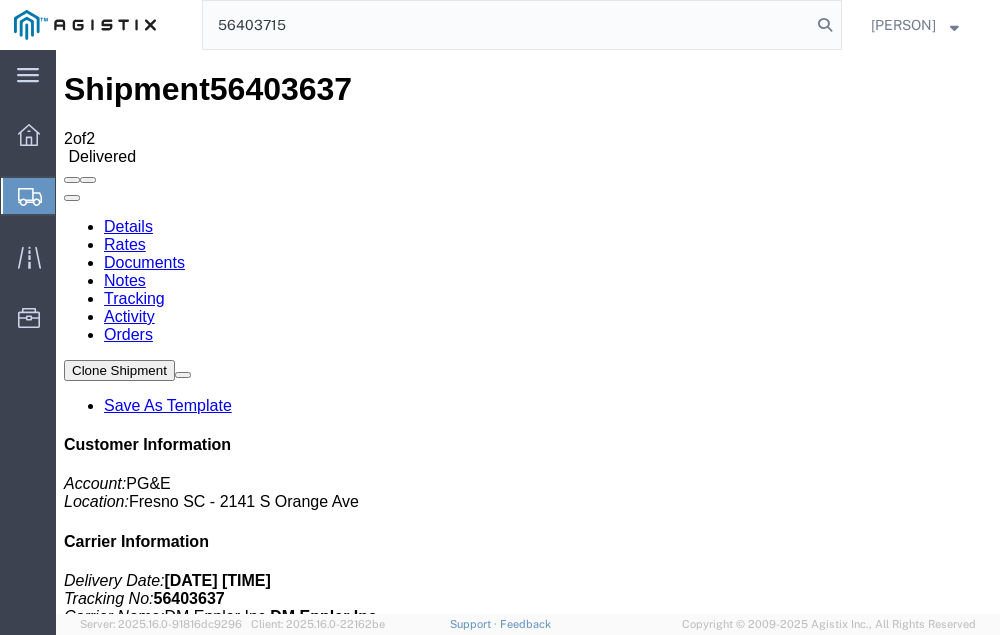 type on "56403715" 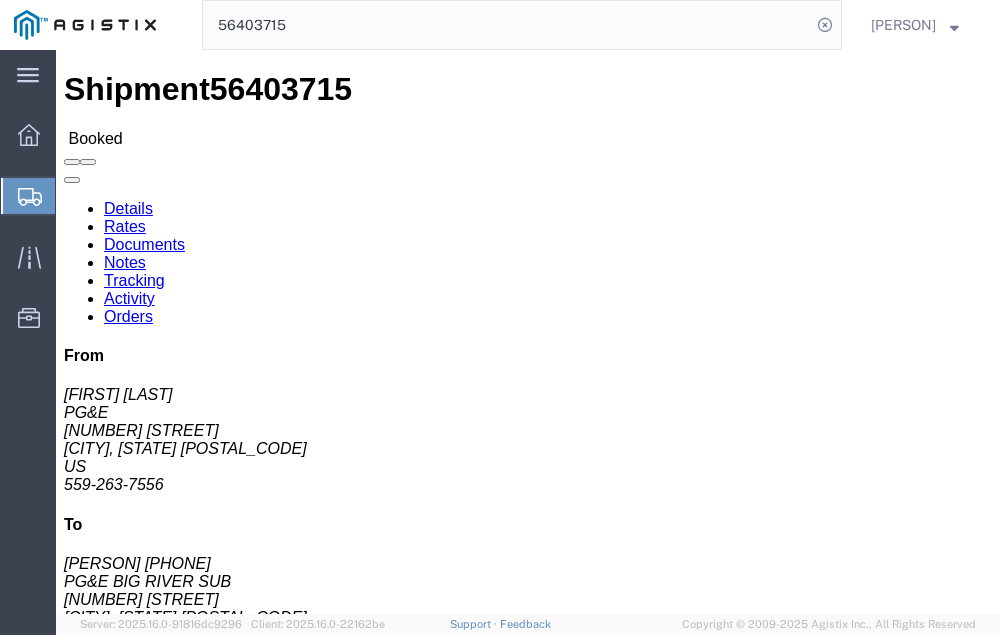 click on "Tracking" 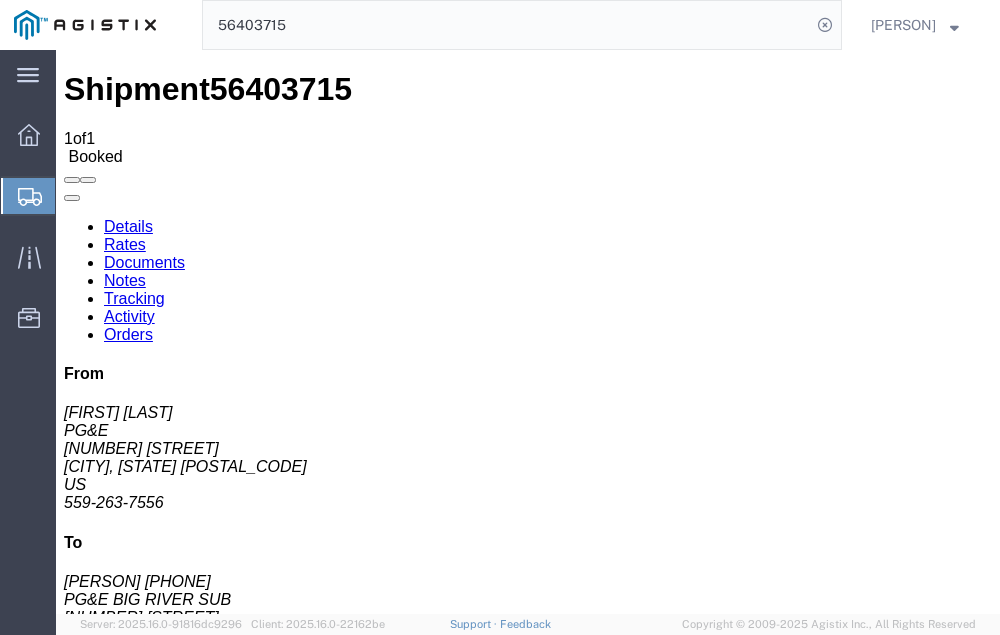 click on "Add New Tracking" at bounding box center (229, 1105) 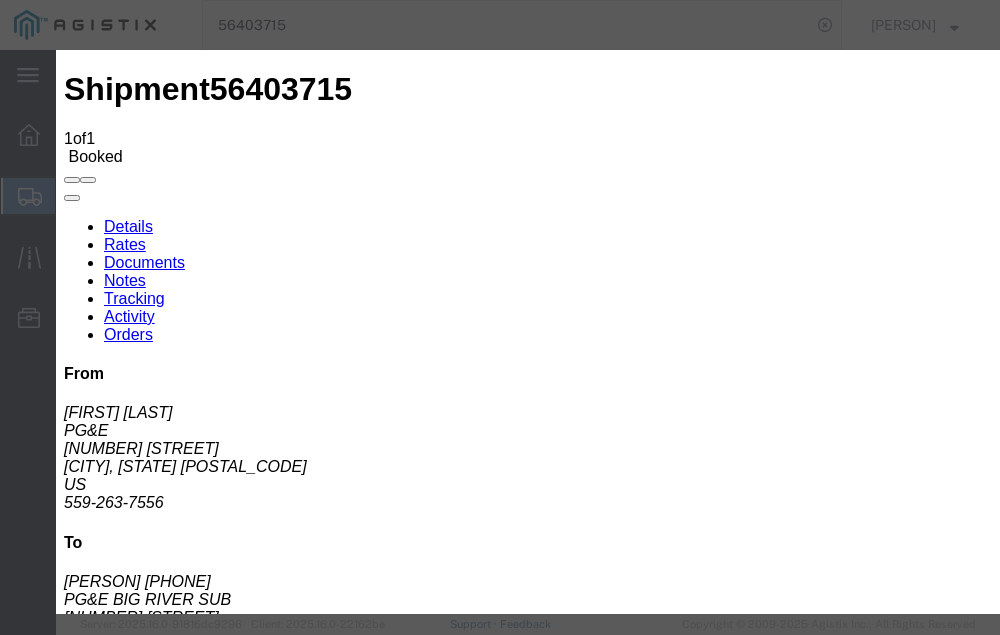 type on "08/07/2025" 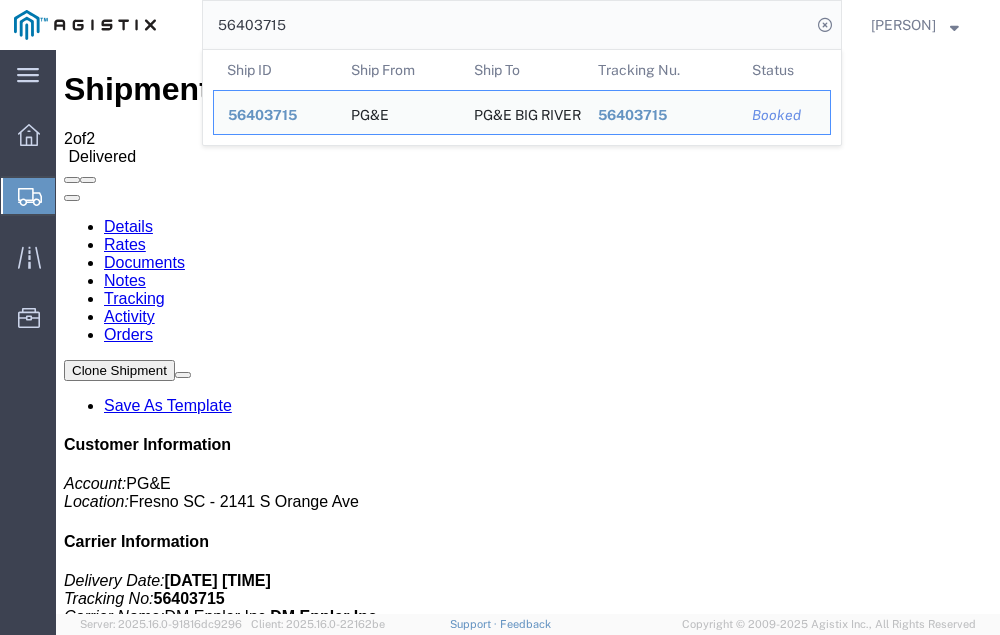 click on "56403715" 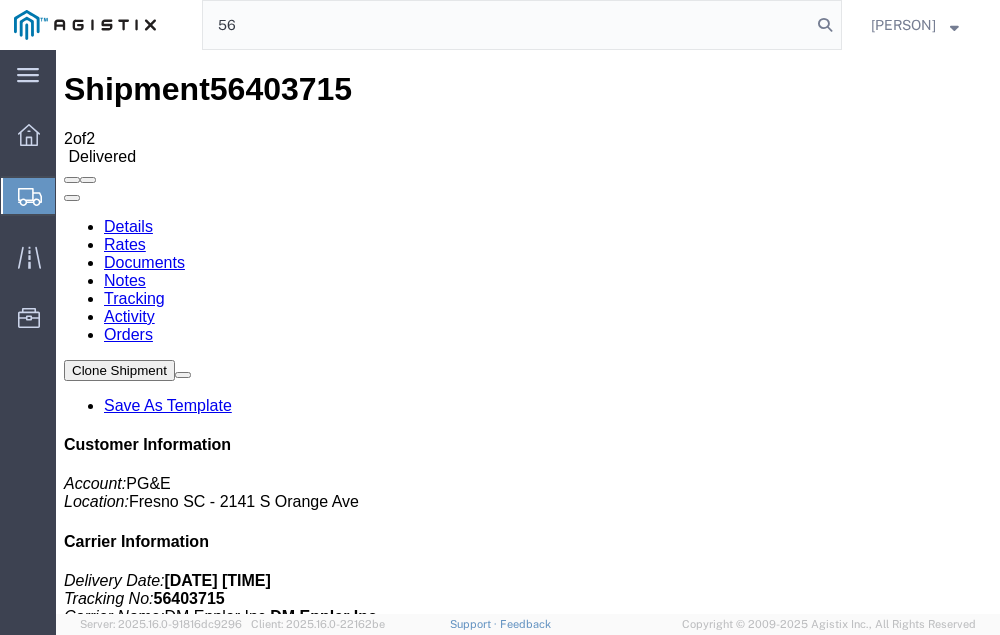 type on "5" 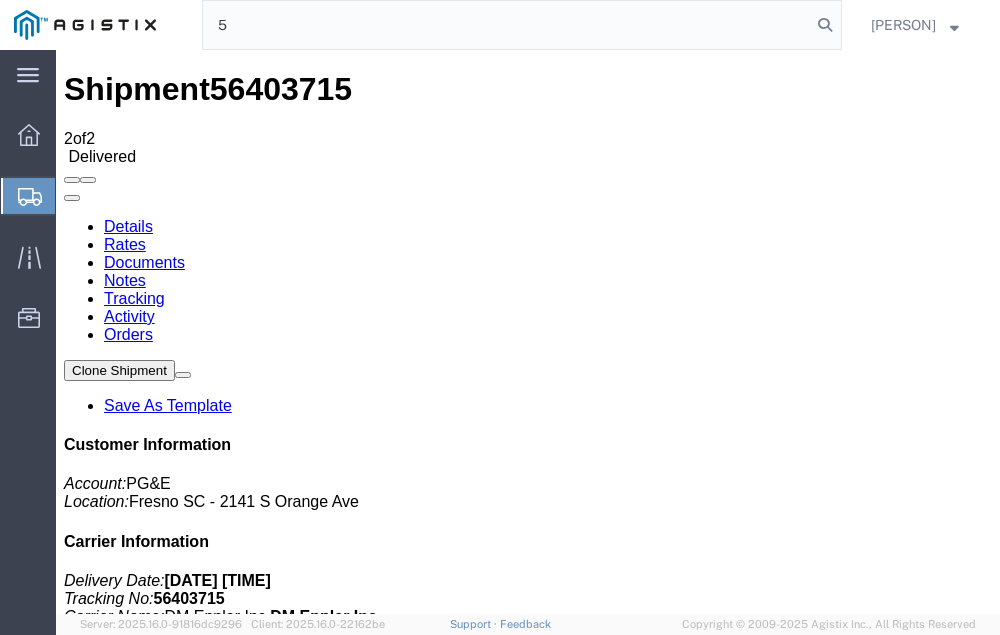 type 